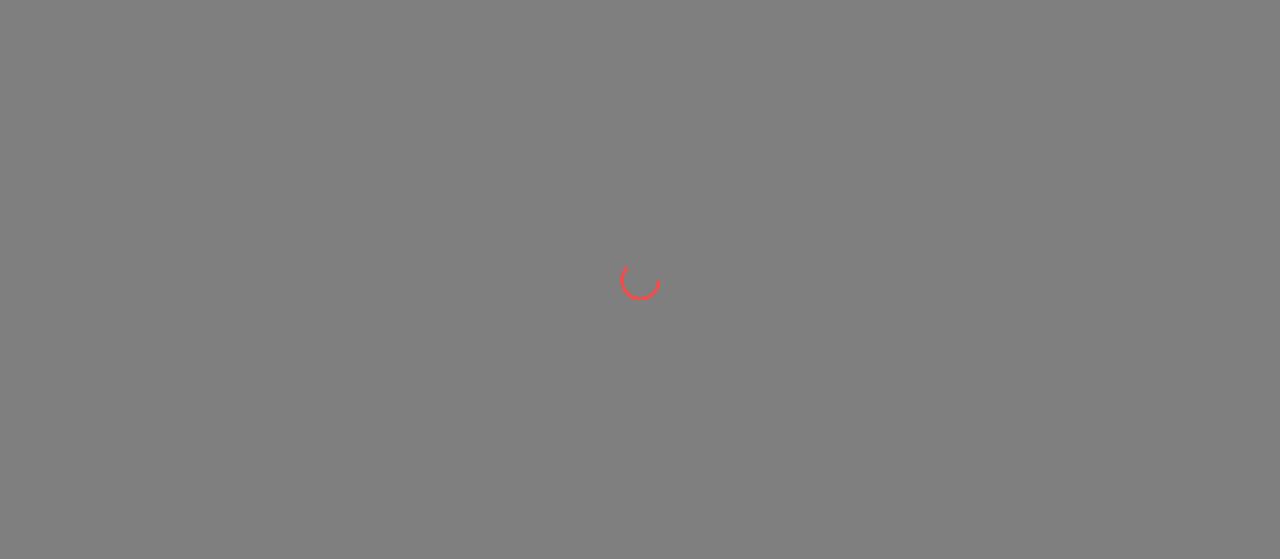 scroll, scrollTop: 0, scrollLeft: 0, axis: both 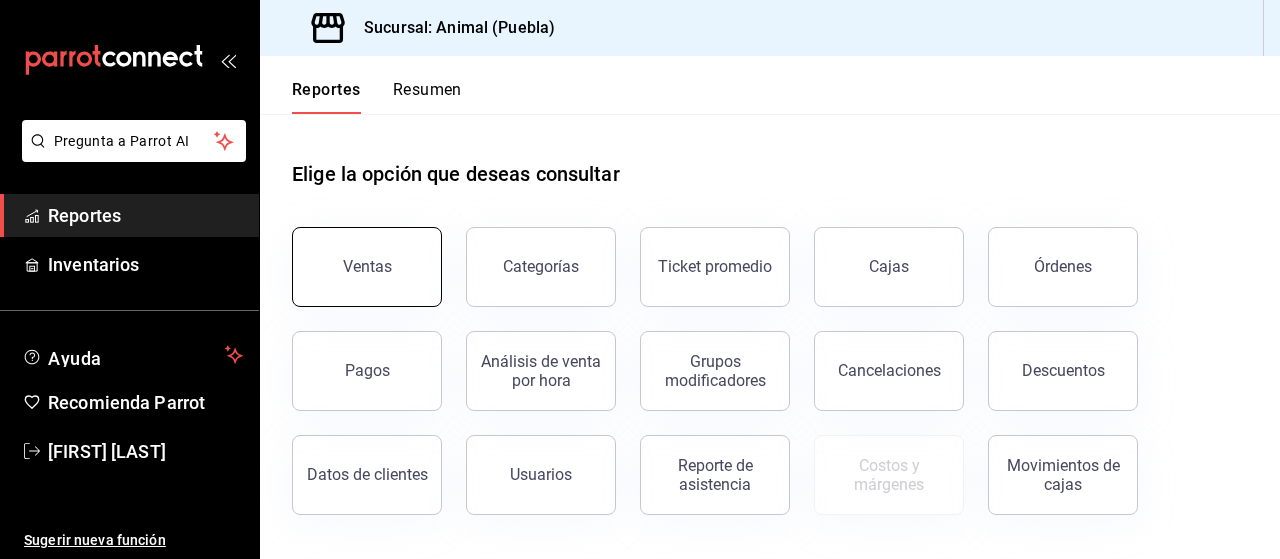 click on "Ventas" at bounding box center (367, 267) 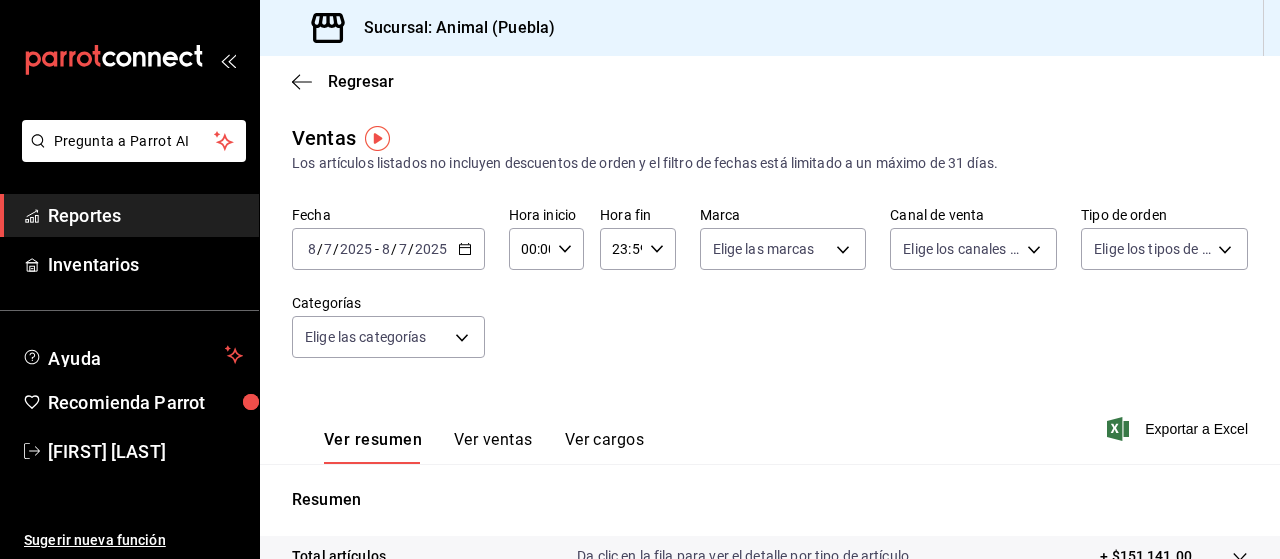 click 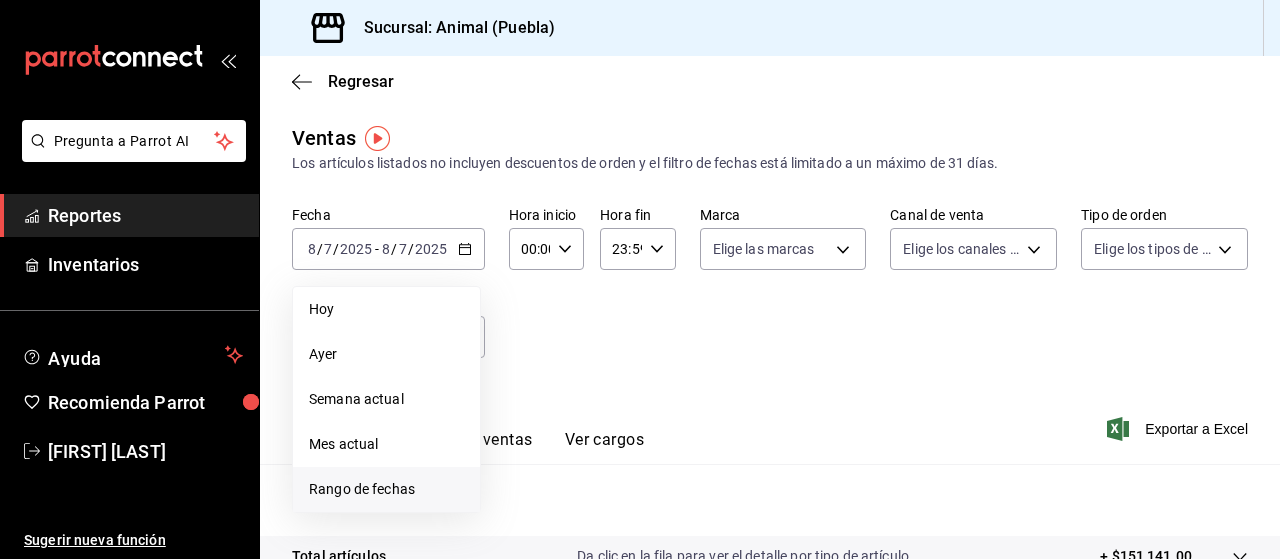 click on "Rango de fechas" at bounding box center (386, 489) 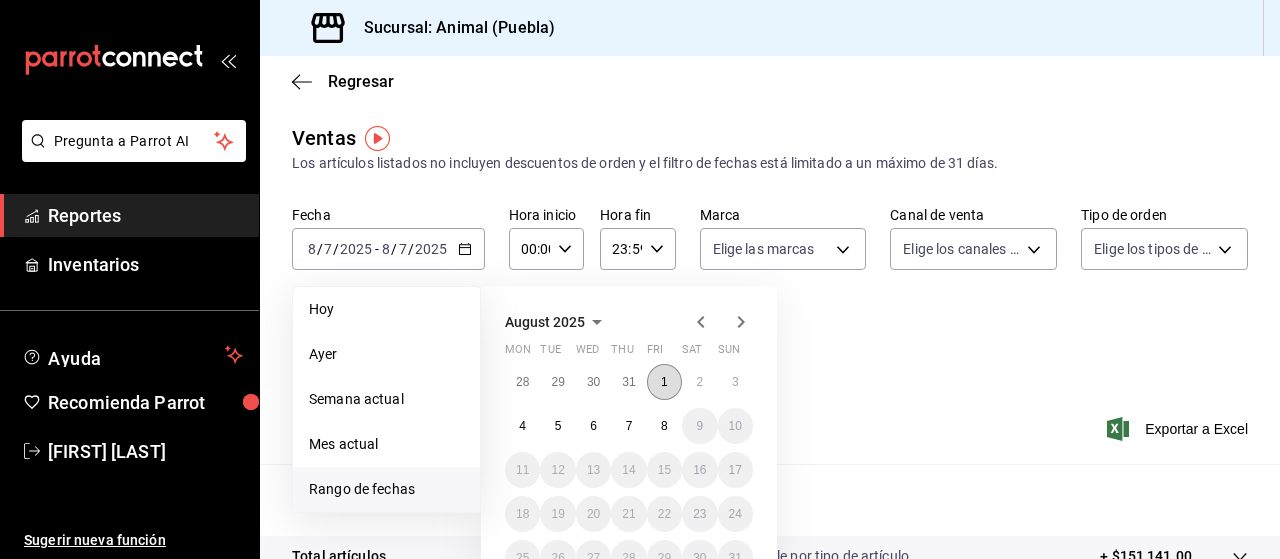 click on "1" at bounding box center (664, 382) 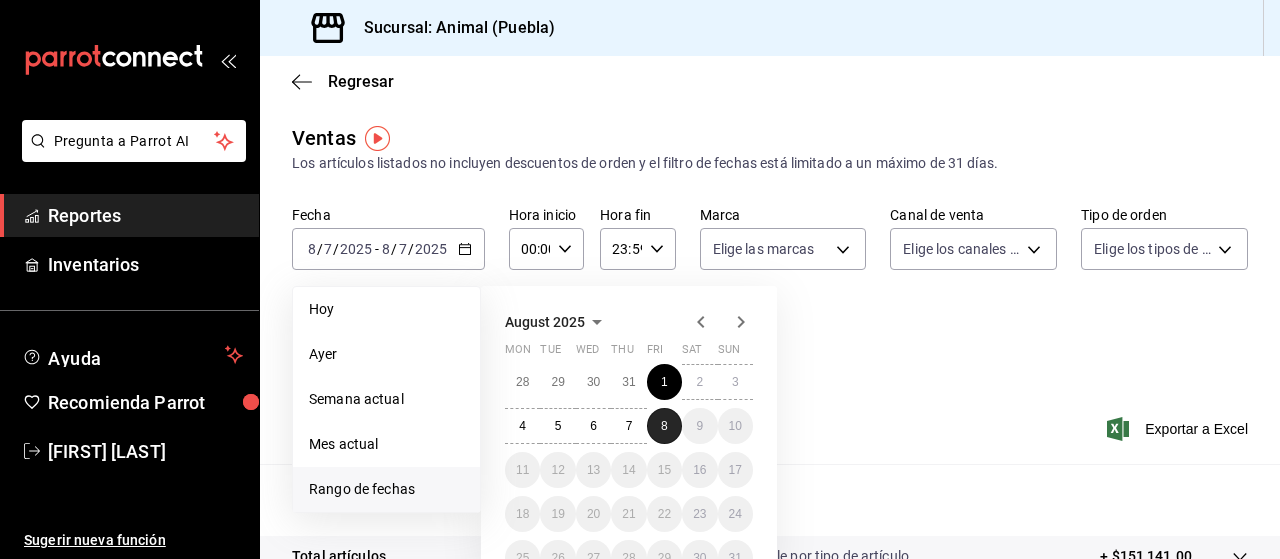 click on "8" at bounding box center (664, 426) 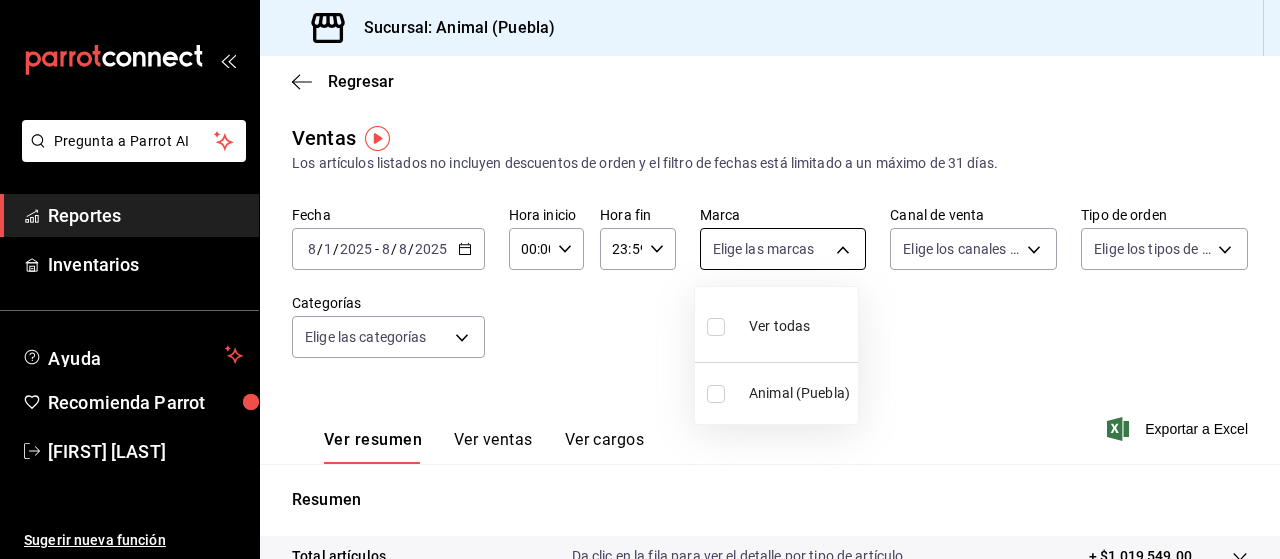 click on "Pregunta a Parrot AI Reportes   Inventarios   Ayuda Recomienda Parrot   [FIRST] [LAST]   Sugerir nueva función   Sucursal: Animal ([CITY]) Regresar Ventas Los artículos listados no incluyen descuentos de orden y el filtro de fechas está limitado a un máximo de 31 días. Fecha [DATE] [DATE] - [DATE] [DATE] Hora inicio [TIME] Hora inicio Hora fin [TIME] Hora fin Marca Elige las marcas Canal de venta Elige los canales de venta Tipo de orden Elige los tipos de orden Categorías Elige las categorías Ver resumen Ver ventas Ver cargos Exportar a Excel Resumen Total artículos Da clic en la fila para ver el detalle por tipo de artículo + $[PRICE] Cargos por servicio + $[PRICE] Venta bruta = $[PRICE] Descuentos totales - $[PRICE] Certificados de regalo - $[PRICE] Venta total = $[PRICE] Impuestos - $[PRICE] Venta neta = $[PRICE] Pregunta a Parrot AI Reportes   Inventarios   Ayuda Recomienda Parrot   [FIRST] [LAST]   Sugerir nueva función   Ver video tutorial Ir a video" at bounding box center [640, 279] 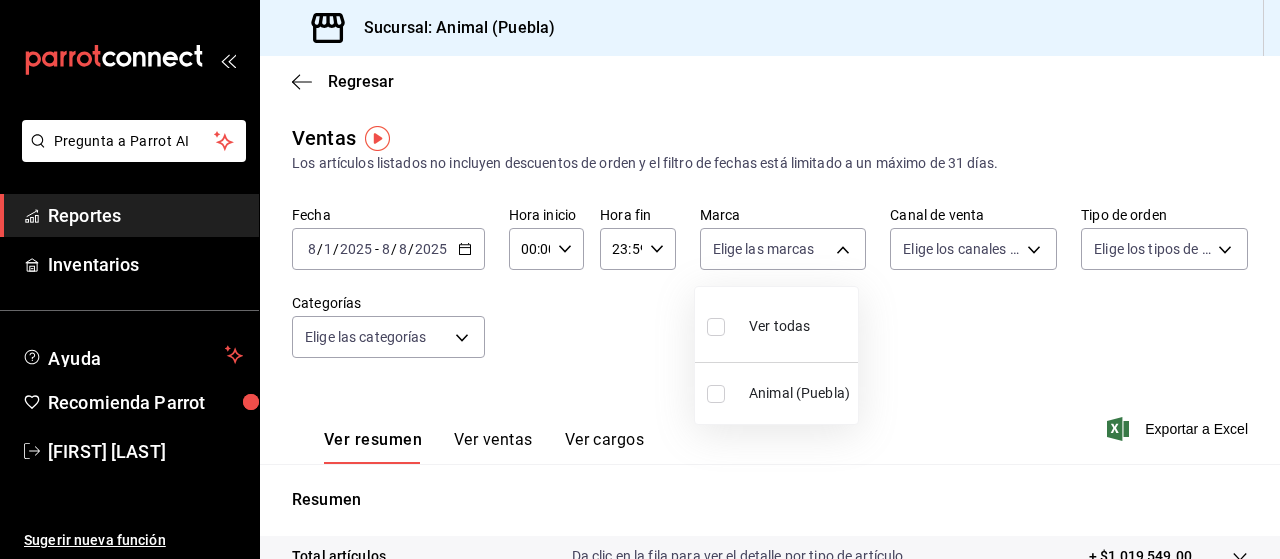 click at bounding box center (716, 327) 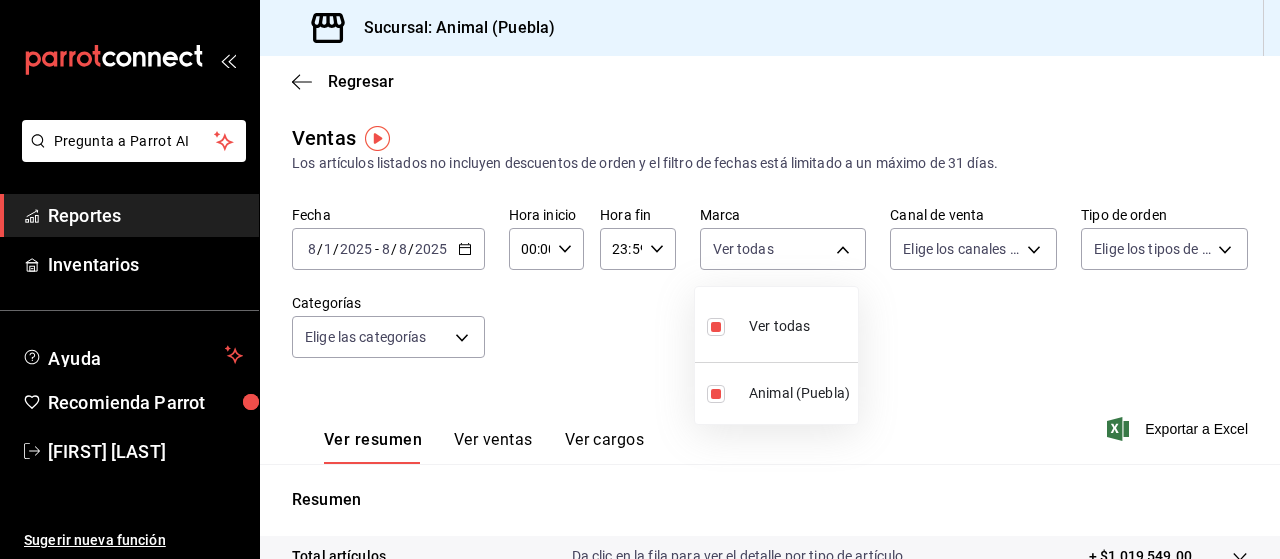 click at bounding box center (640, 279) 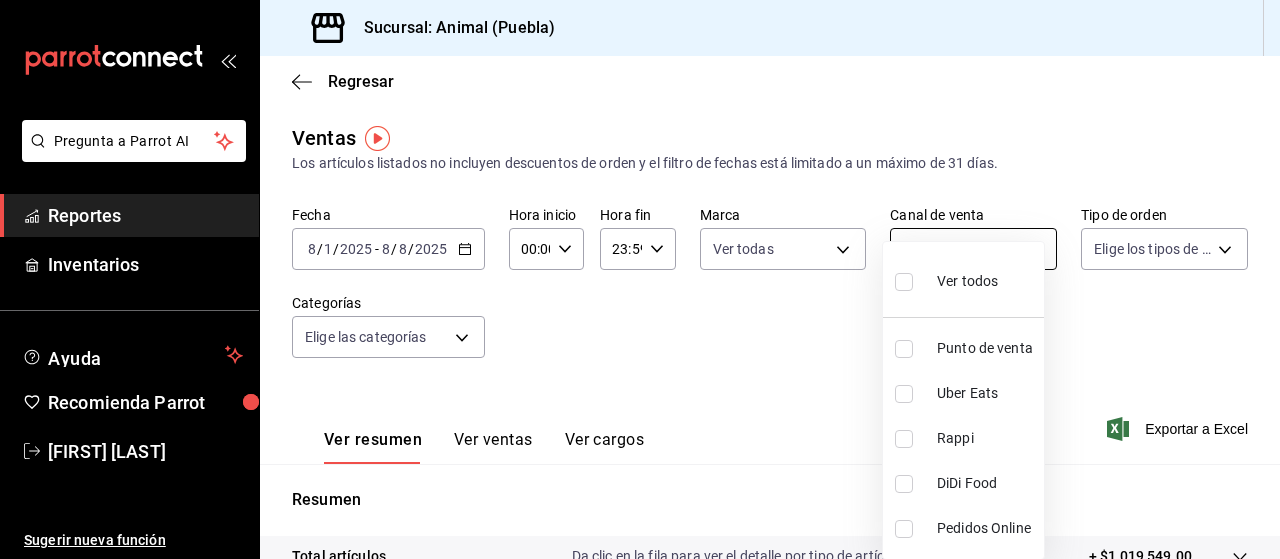 click on "Pregunta a Parrot AI Reportes   Inventarios   Ayuda Recomienda Parrot   [FIRST] [LAST]   Sugerir nueva función   Sucursal: Animal ([CITY]) Regresar Ventas Los artículos listados no incluyen descuentos de orden y el filtro de fechas está limitado a un máximo de 31 días. Fecha [DATE] [DATE] - [DATE] [DATE] Hora inicio [TIME] Hora inicio Hora fin [TIME] Hora fin Marca Ver todas [UUID] Canal de venta Elige los canales de venta Tipo de orden Elige los tipos de orden Categorías Elige las categorías Ver resumen Ver ventas Ver cargos Exportar a Excel Resumen Total artículos Da clic en la fila para ver el detalle por tipo de artículo + $[PRICE] Cargos por servicio + $[PRICE] Venta bruta = $[PRICE] Descuentos totales - $[PRICE] Certificados de regalo - $[PRICE] Venta total = $[PRICE] Impuestos - $[PRICE] Venta neta = $[PRICE] Pregunta a Parrot AI Reportes   Inventarios   Ayuda Recomienda Parrot   [FIRST] [LAST]   Sugerir nueva función   Rappi" at bounding box center (640, 279) 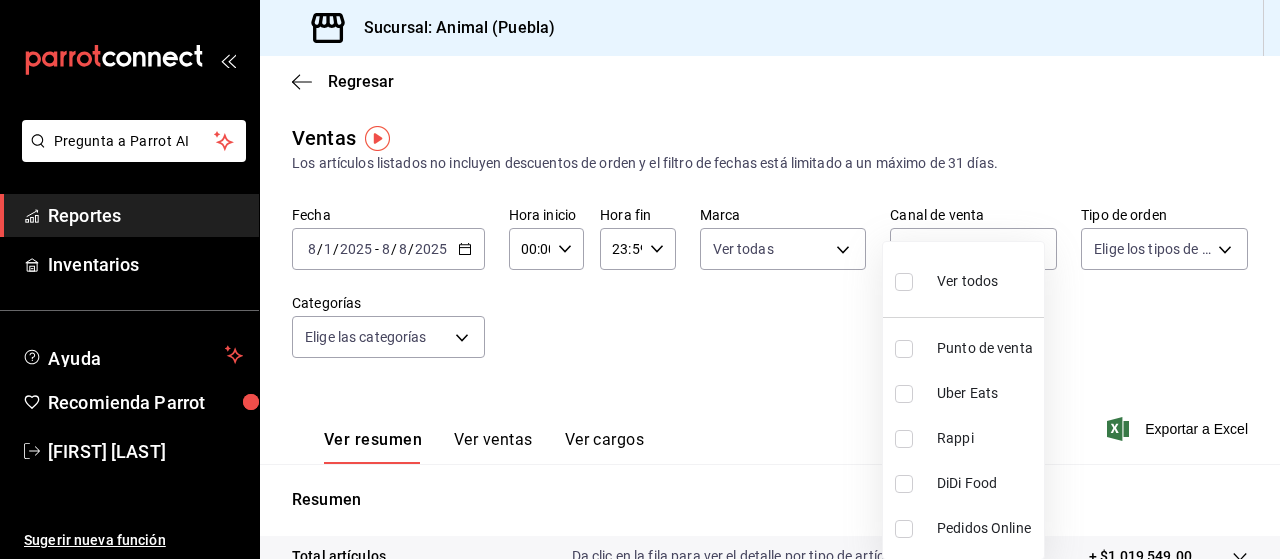 click at bounding box center [904, 282] 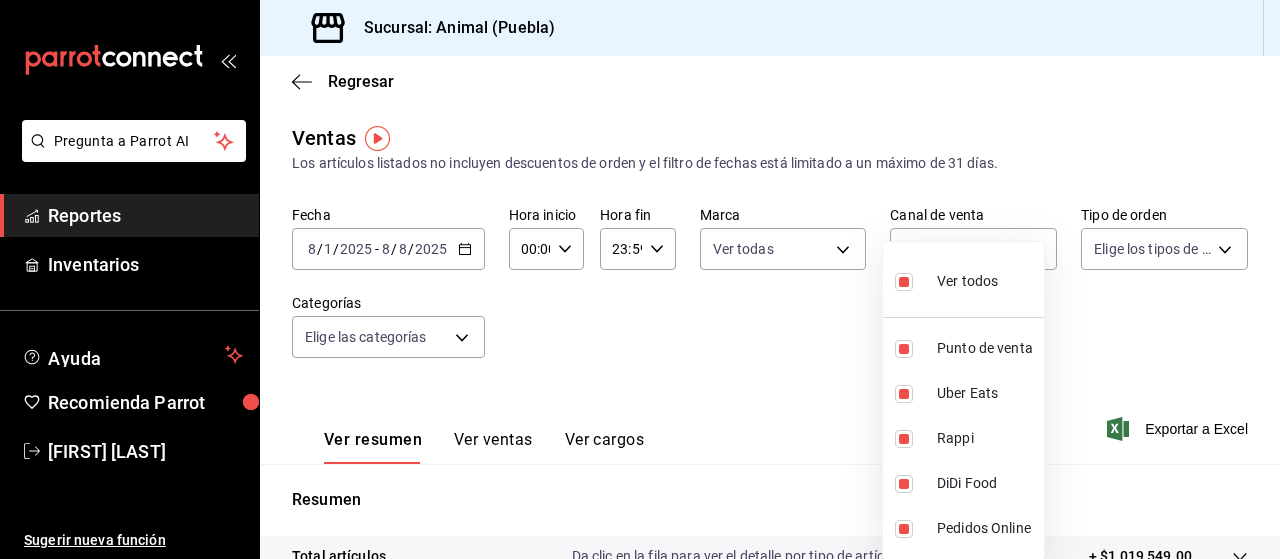 click at bounding box center (640, 279) 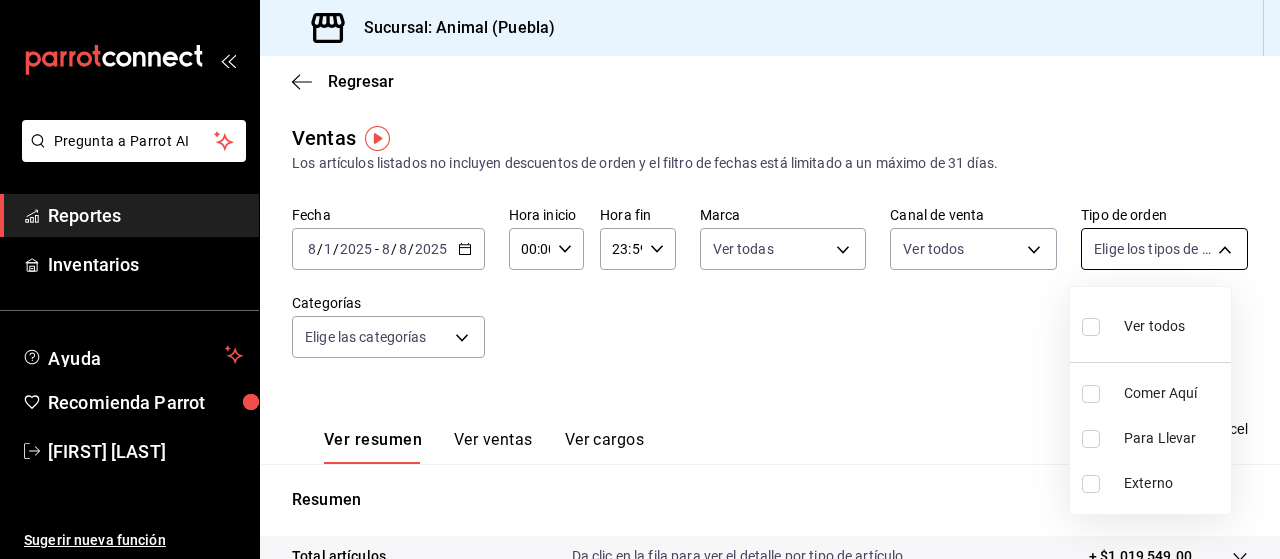 click on "Pregunta a Parrot AI Reportes   Inventarios   Ayuda Recomienda Parrot   [FIRST] [LAST]   Sugerir nueva función   Sucursal: Animal ([CITY]) Regresar Ventas Los artículos listados no incluyen descuentos de orden y el filtro de fechas está limitado a un máximo de 31 días. Fecha [DATE] [DATE] - [DATE] [DATE] Hora inicio [TIME] Hora inicio Hora fin [TIME] Hora fin Marca Ver todas [UUID] Canal de venta Ver todos PARROT,UBER_EATS,RAPPI,DIDI_FOOD,ONLINE Tipo de orden Elige los tipos de orden Categorías Elige las categorías Ver resumen Ver ventas Ver cargos Exportar a Excel Resumen Total artículos Da clic en la fila para ver el detalle por tipo de artículo + $[PRICE] Cargos por servicio + $[PRICE] Venta bruta = $[PRICE] Descuentos totales - $[PRICE] Certificados de regalo - $[PRICE] Venta total = $[PRICE] Impuestos - $[PRICE] Venta neta = $[PRICE] Pregunta a Parrot AI Reportes   Inventarios   Ayuda Recomienda Parrot   [FIRST] [LAST]     Externo" at bounding box center [640, 279] 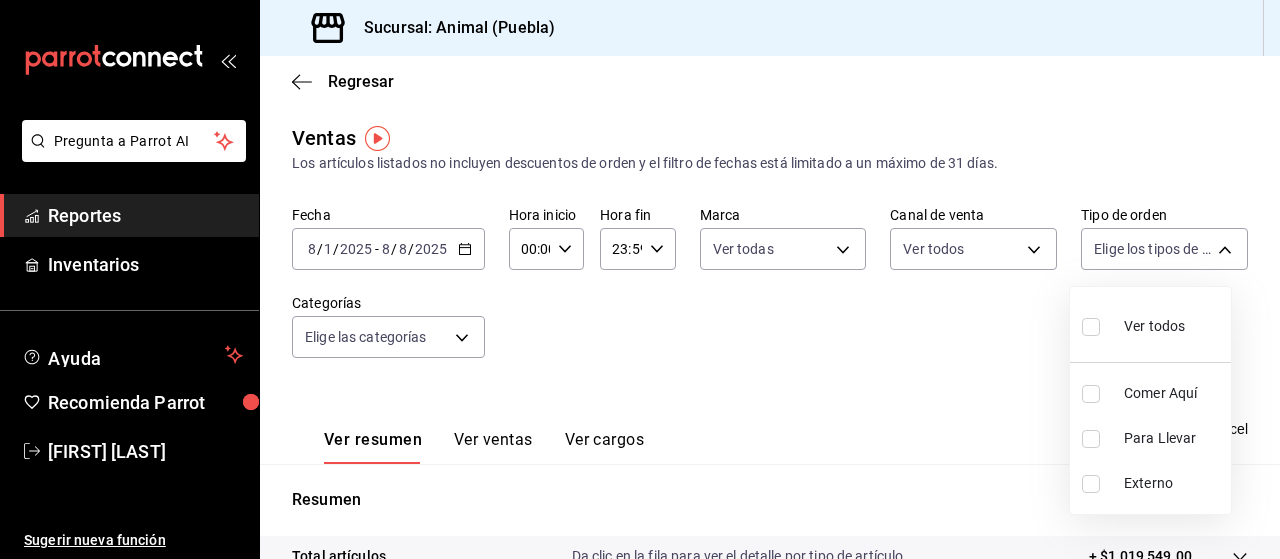 click at bounding box center (1091, 327) 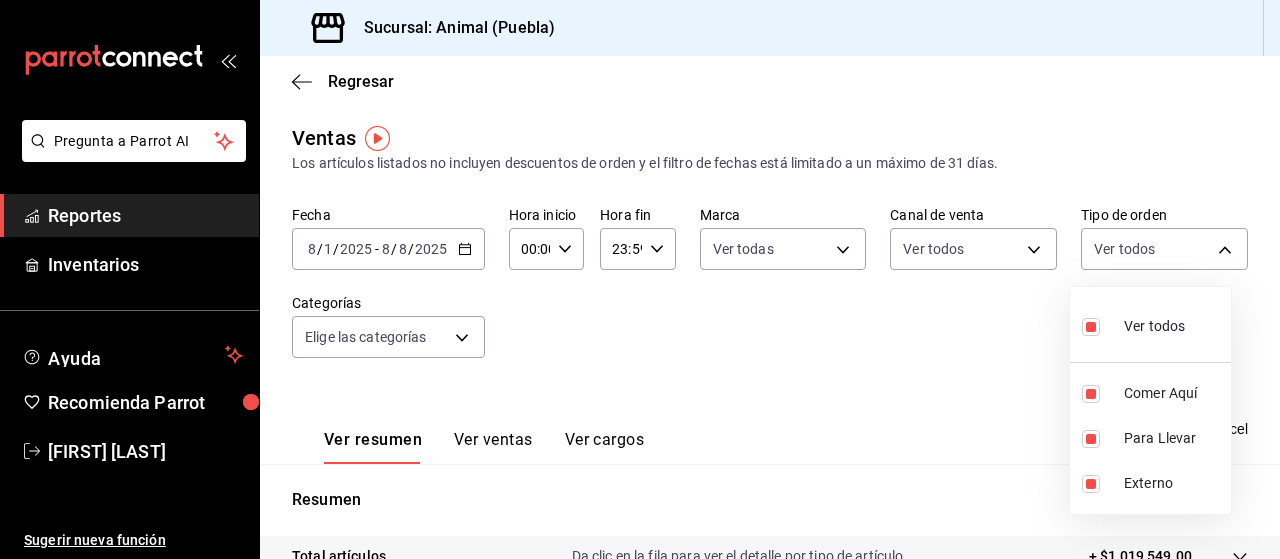 click at bounding box center [640, 279] 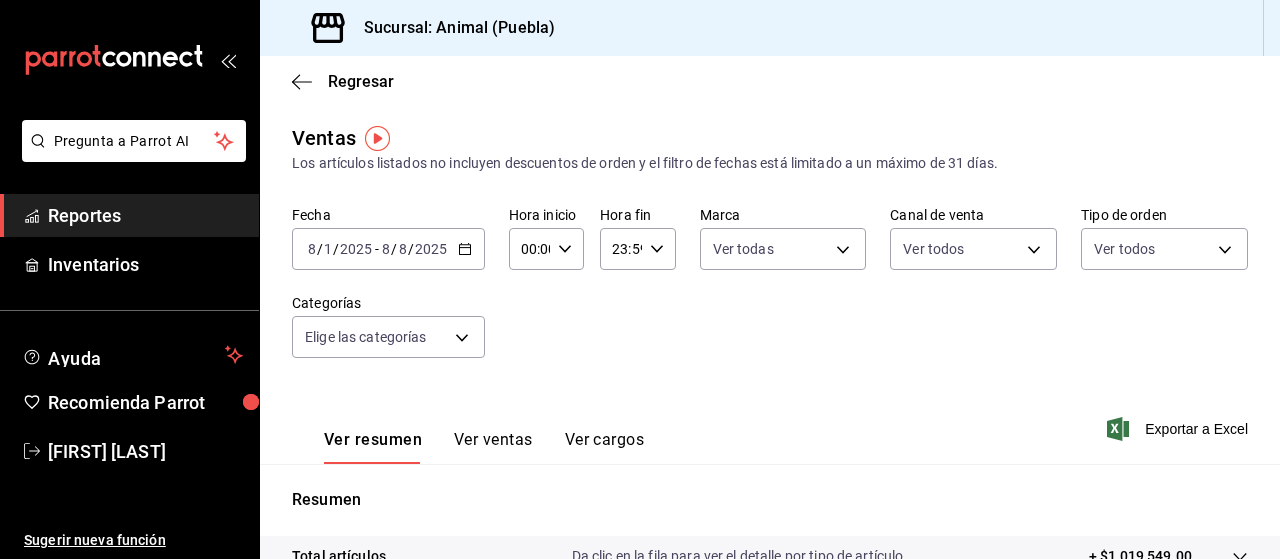 click on "Pregunta a Parrot AI Reportes   Inventarios   Ayuda Recomienda Parrot   [FIRST] [LAST]   Sugerir nueva función   Sucursal: Animal ([CITY]) Regresar Ventas Los artículos listados no incluyen descuentos de orden y el filtro de fechas está limitado a un máximo de 31 días. Fecha [DATE] [DATE] - [DATE] [DATE] Hora inicio [TIME] Hora inicio Hora fin [TIME] Hora fin Marca Ver todas [UUID] Canal de venta Ver todos PARROT,UBER_EATS,RAPPI,DIDI_FOOD,ONLINE Tipo de orden Ver todos [UUID],[UUID],EXTERNAL Categorías Elige las categorías Ver resumen Ver ventas Ver cargos Exportar a Excel Resumen Total artículos Da clic en la fila para ver el detalle por tipo de artículo + $[PRICE] Cargos por servicio + $[PRICE] Venta bruta = $[PRICE] Descuentos totales - $[PRICE] Certificados de regalo - $[PRICE] Venta total = $[PRICE] Impuestos - $[PRICE] Venta neta = $[PRICE] Pregunta a Parrot AI Reportes" at bounding box center [640, 279] 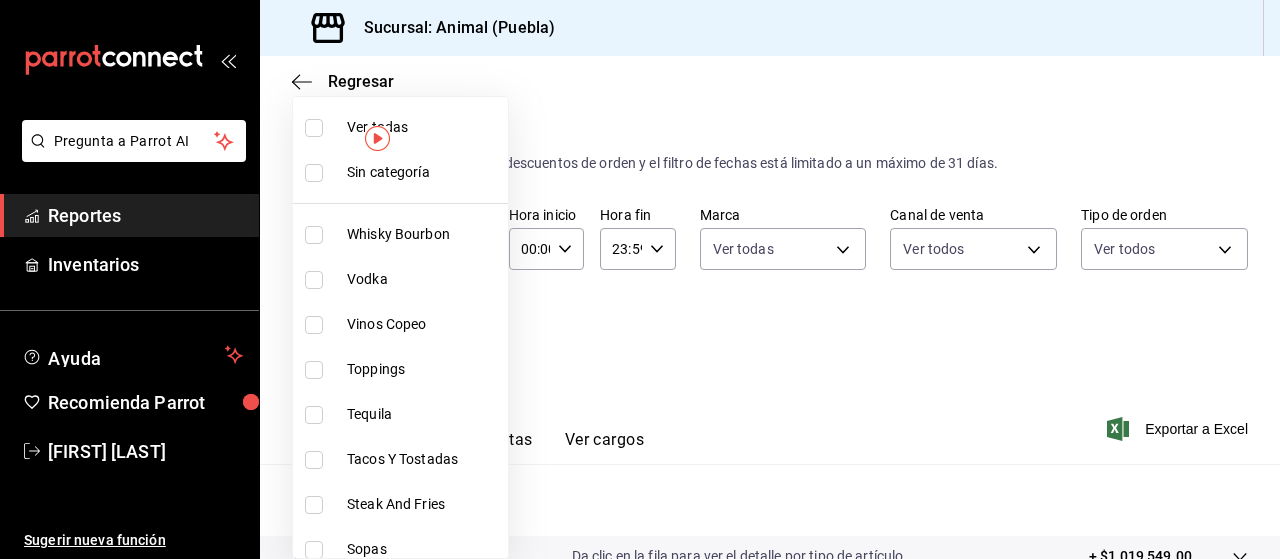 click at bounding box center (318, 128) 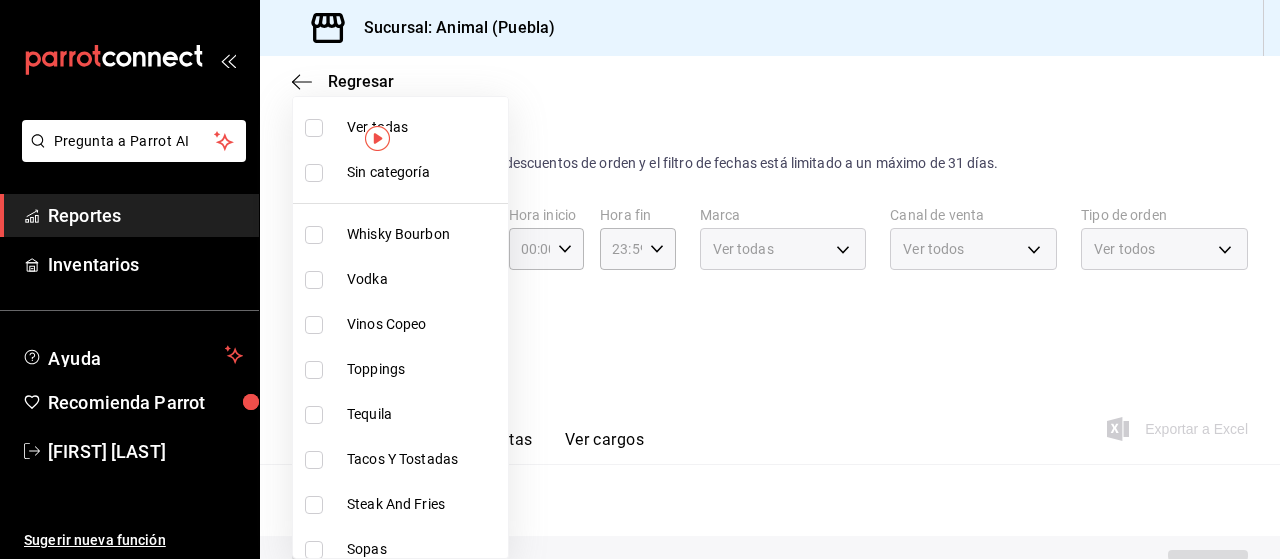 click at bounding box center (314, 128) 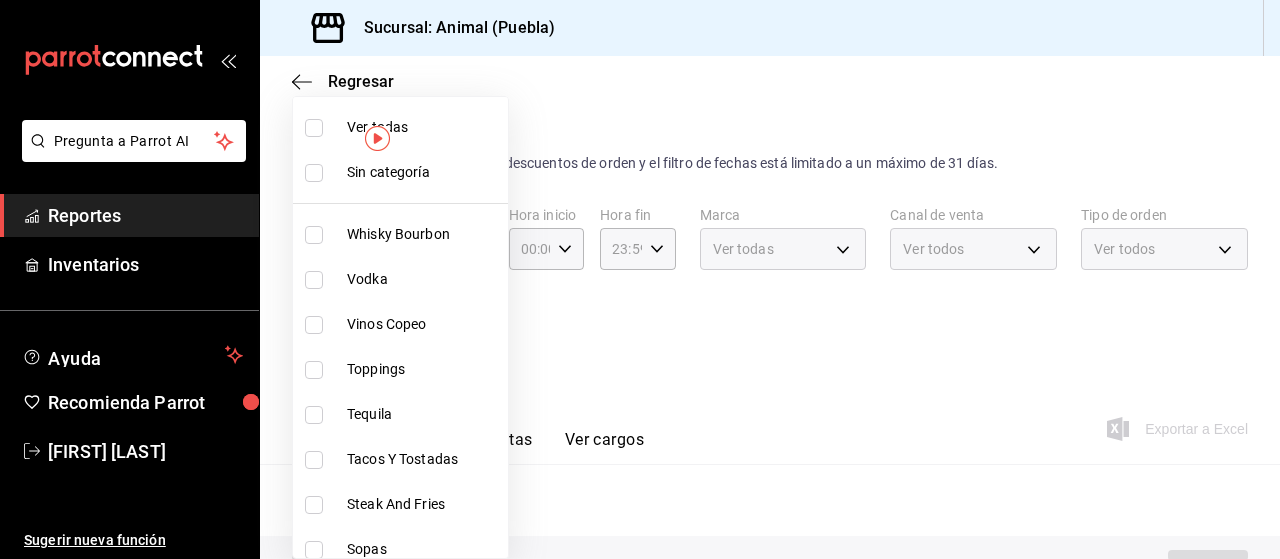 checkbox on "true" 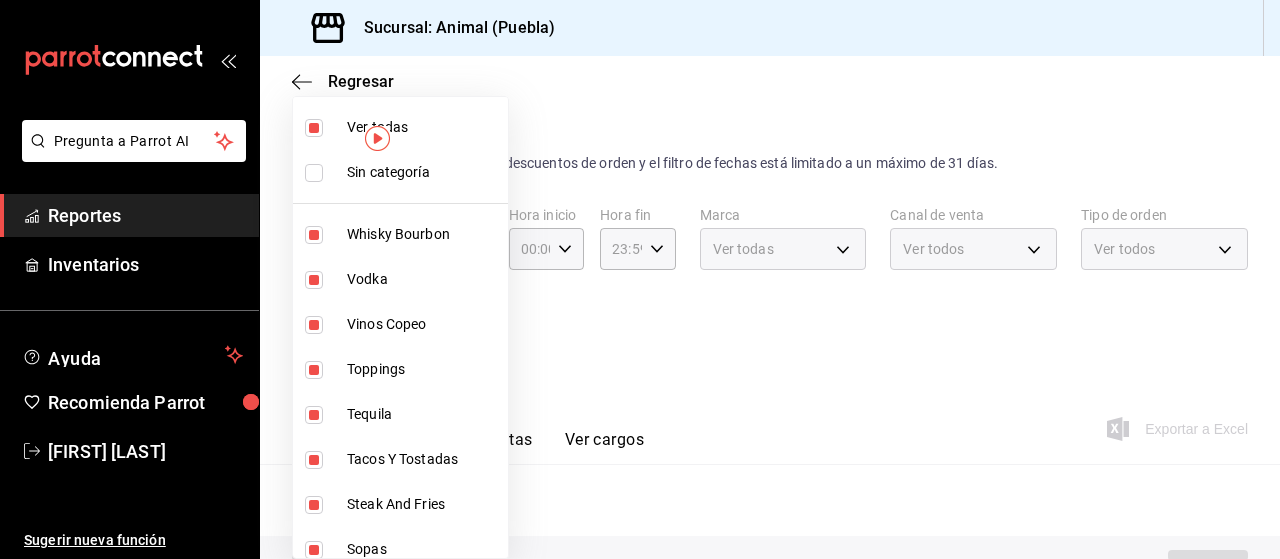 click at bounding box center [640, 279] 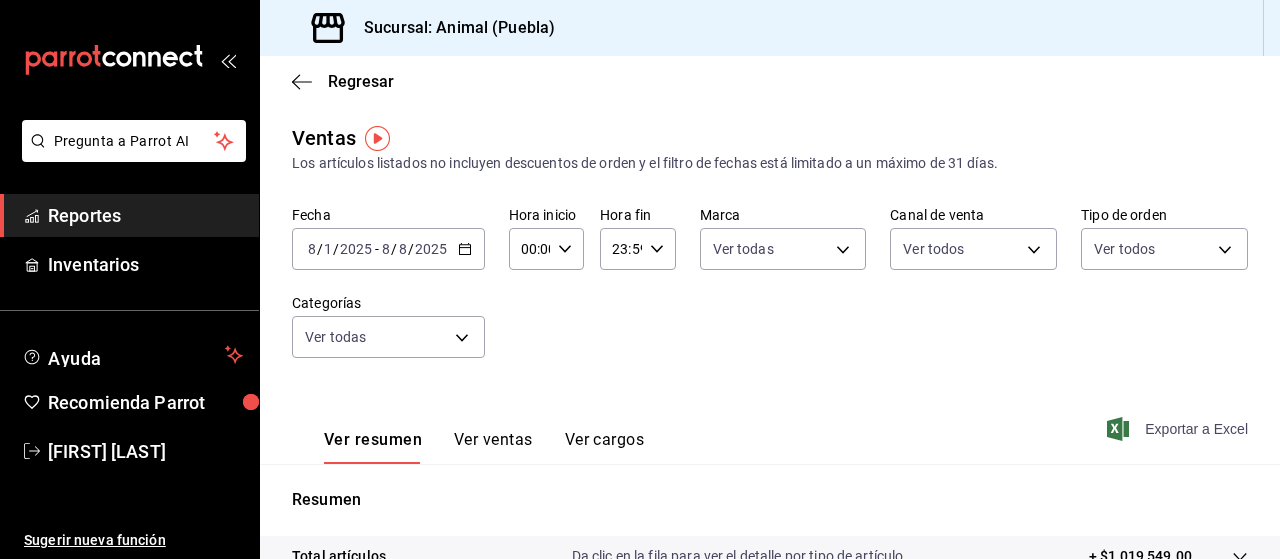 click on "Exportar a Excel" at bounding box center (1179, 429) 